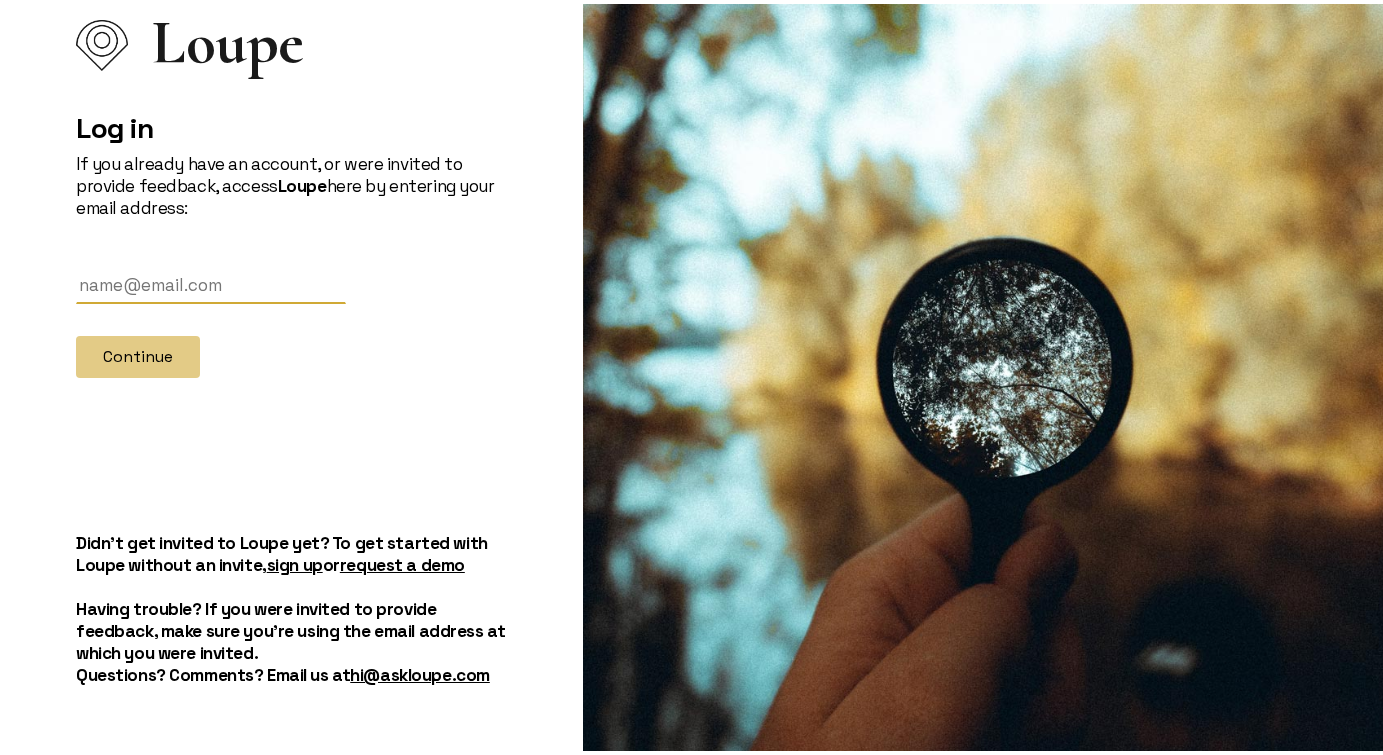 scroll, scrollTop: 54, scrollLeft: 0, axis: vertical 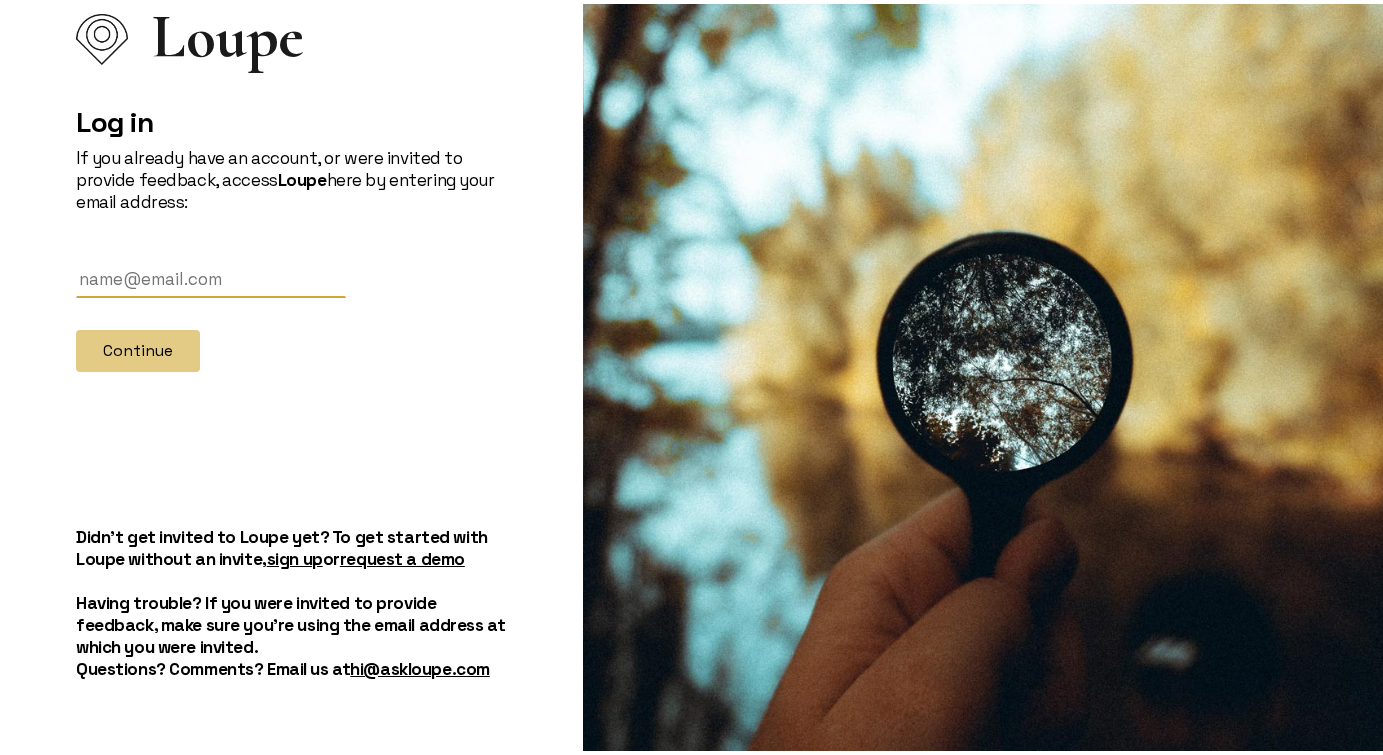 click at bounding box center (211, 275) 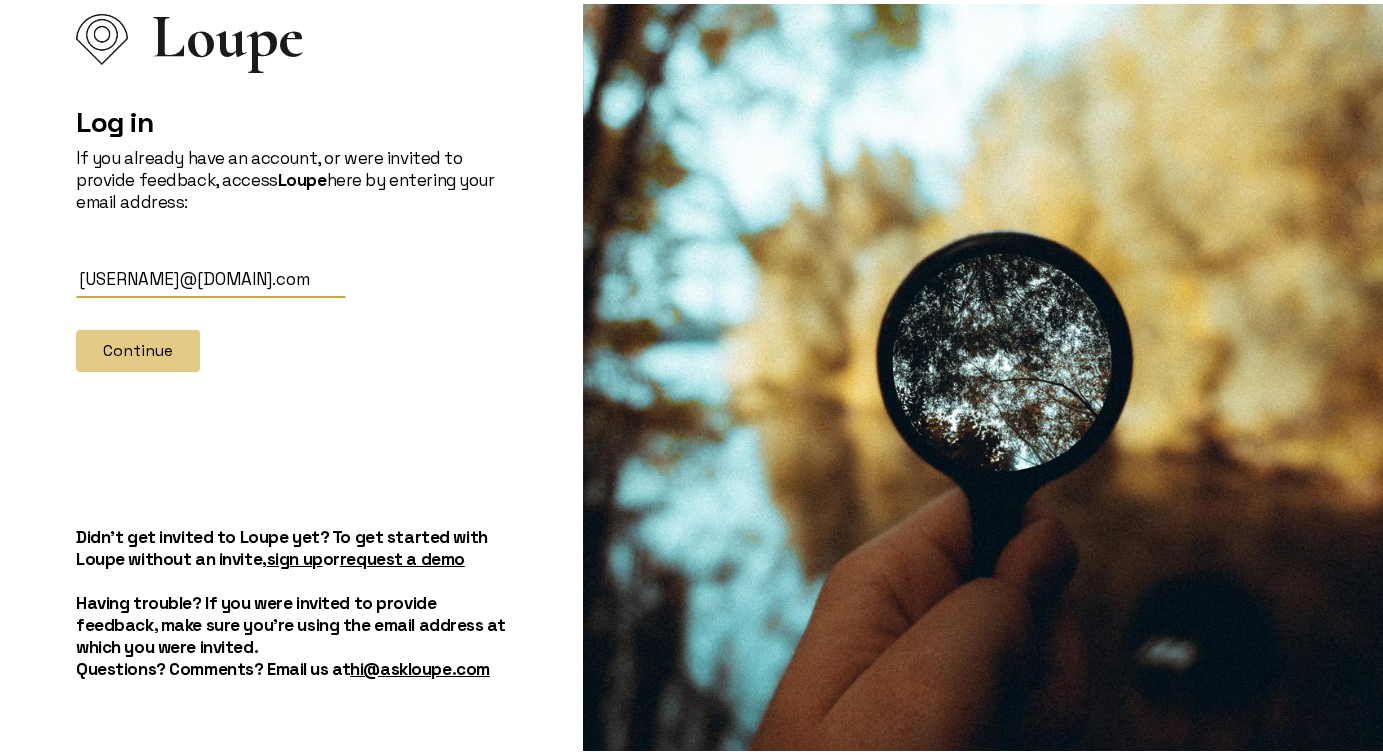 click on "[USERNAME]@[DOMAIN].com" at bounding box center (211, 275) 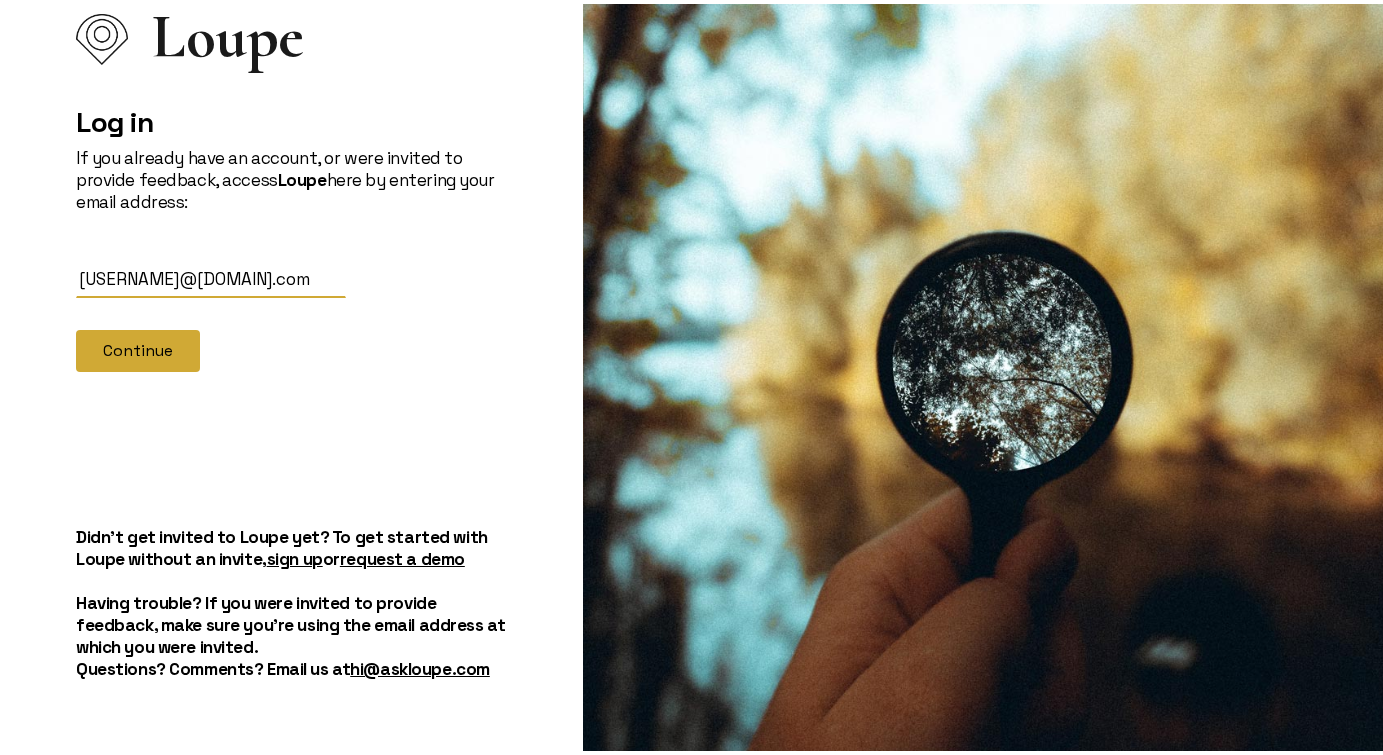 click on "Continue" at bounding box center (138, 347) 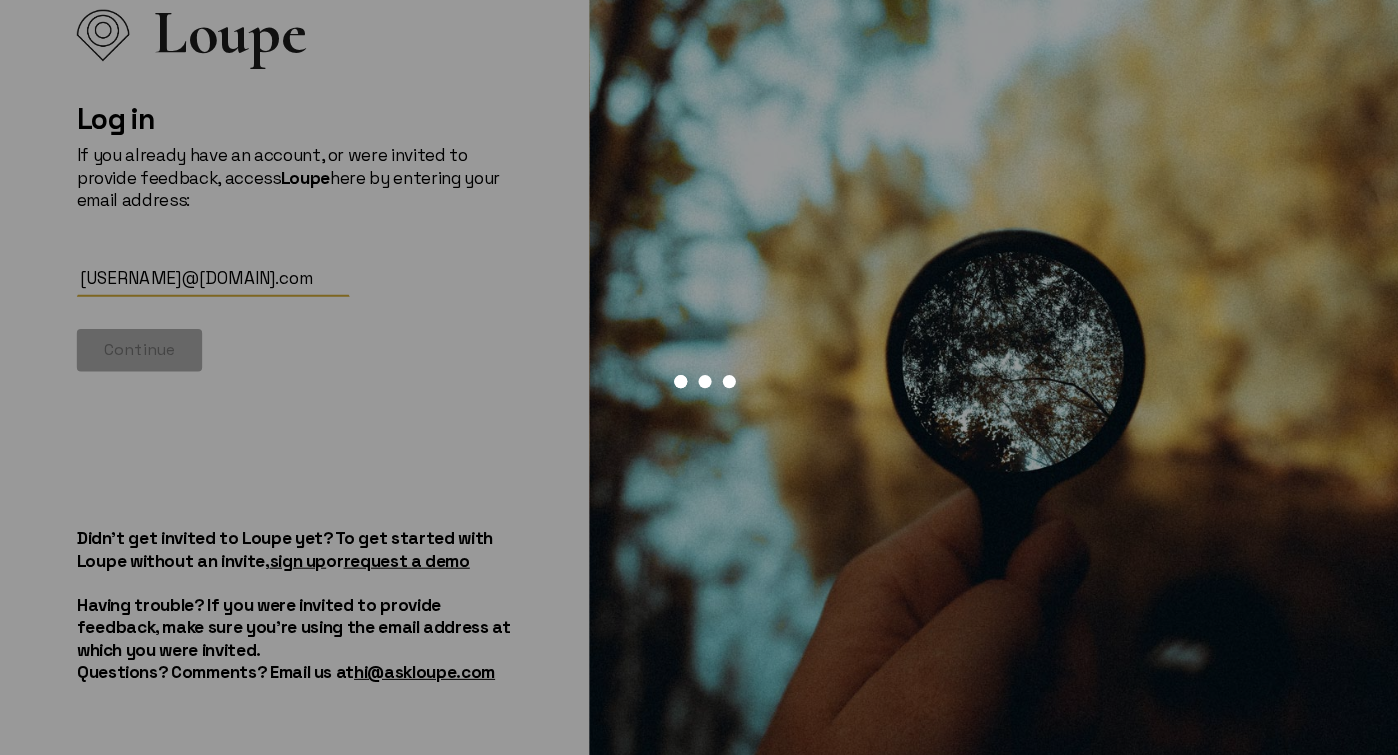 scroll, scrollTop: 0, scrollLeft: 0, axis: both 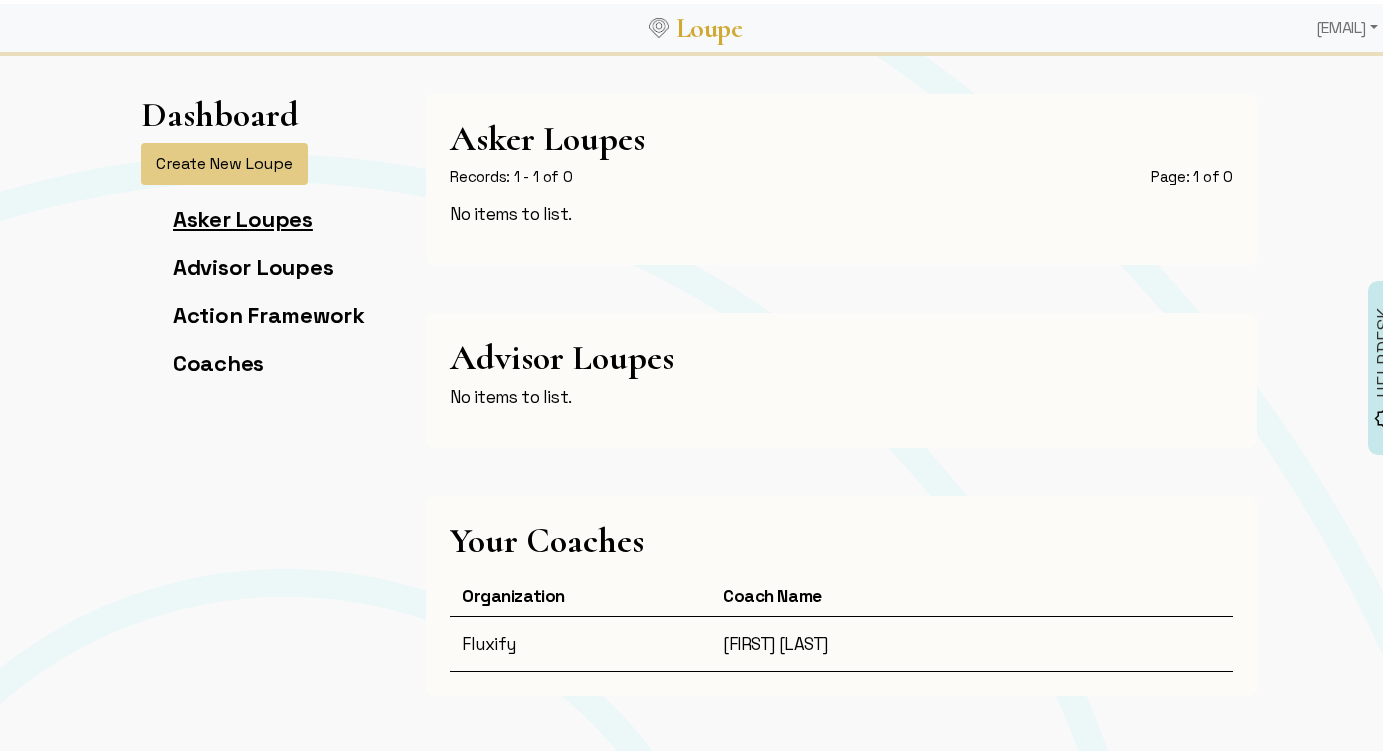 click on "Asker Loupes" at bounding box center (243, 215) 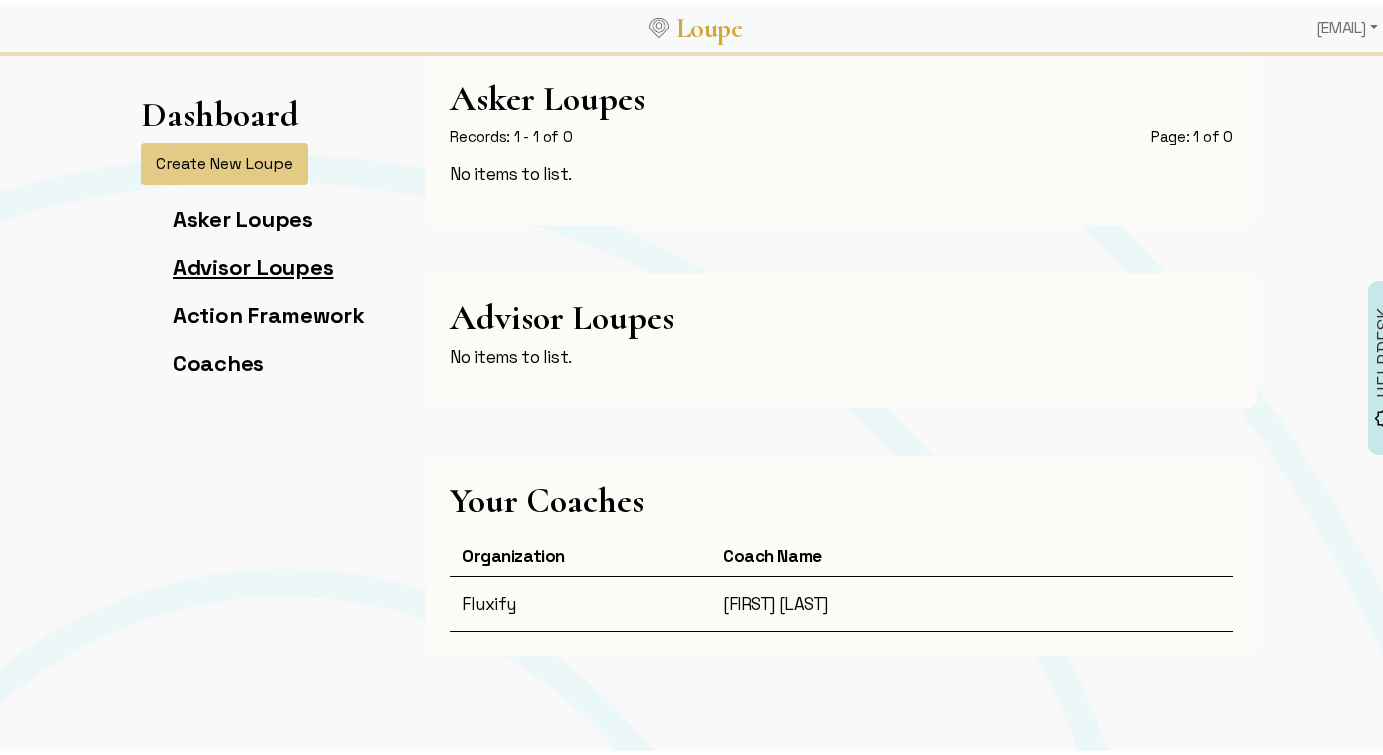 click on "Advisor Loupes" at bounding box center (253, 263) 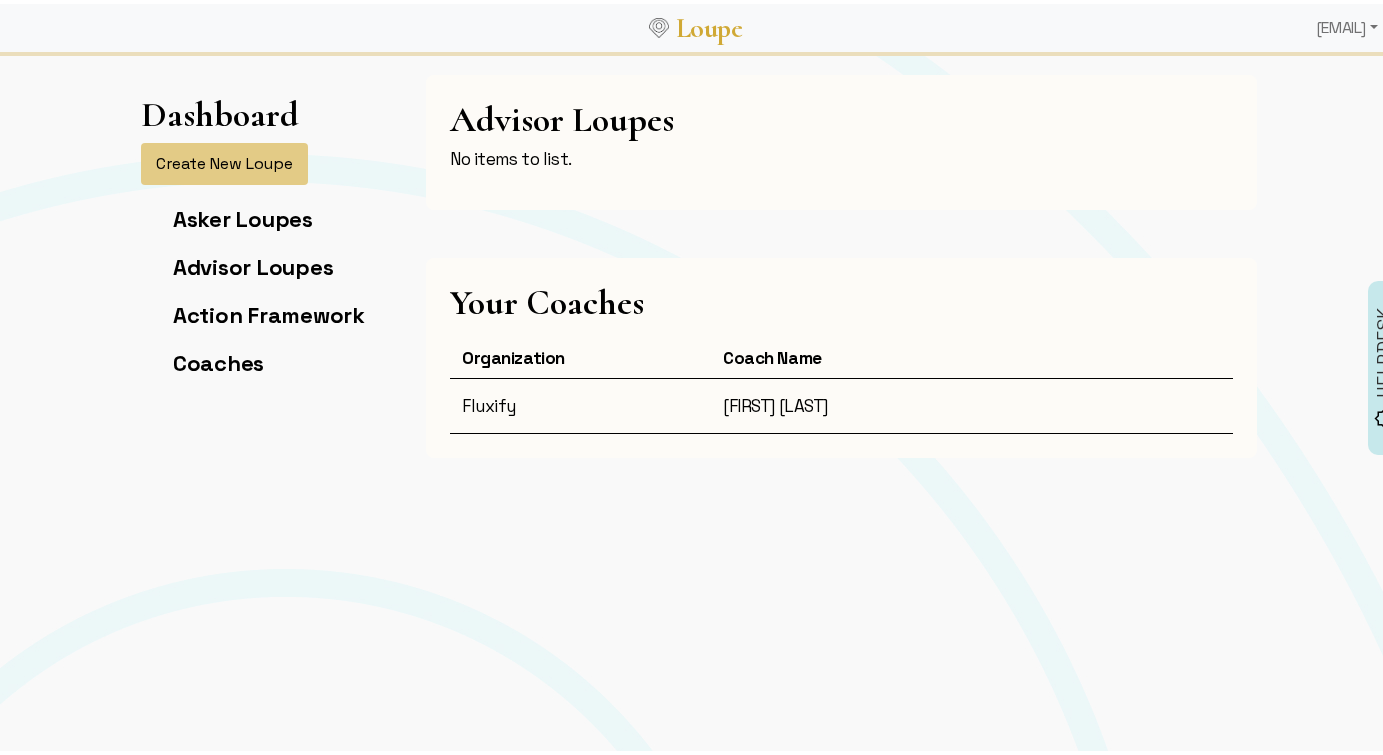 click on "Asker Loupes Advisor Loupes Action Framework Coaches" at bounding box center (253, 287) 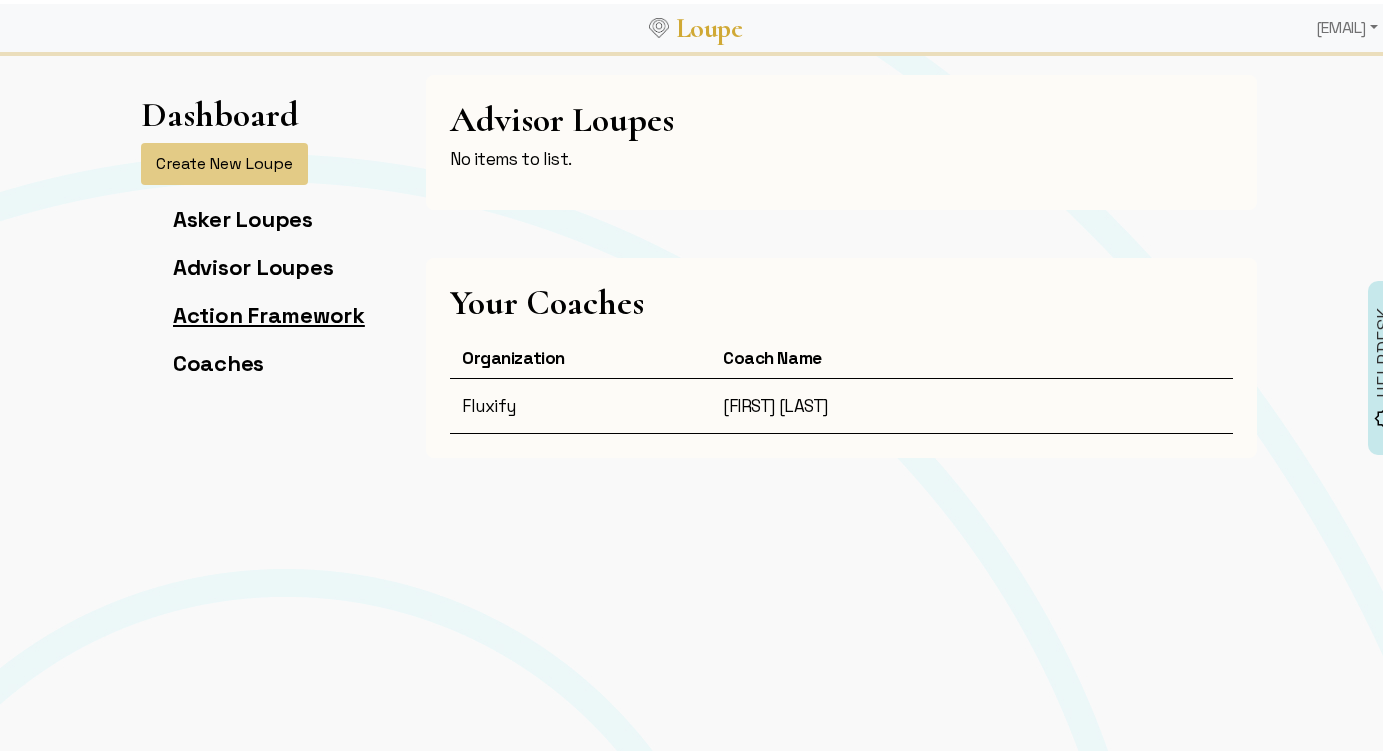 click on "Action Framework" at bounding box center [269, 311] 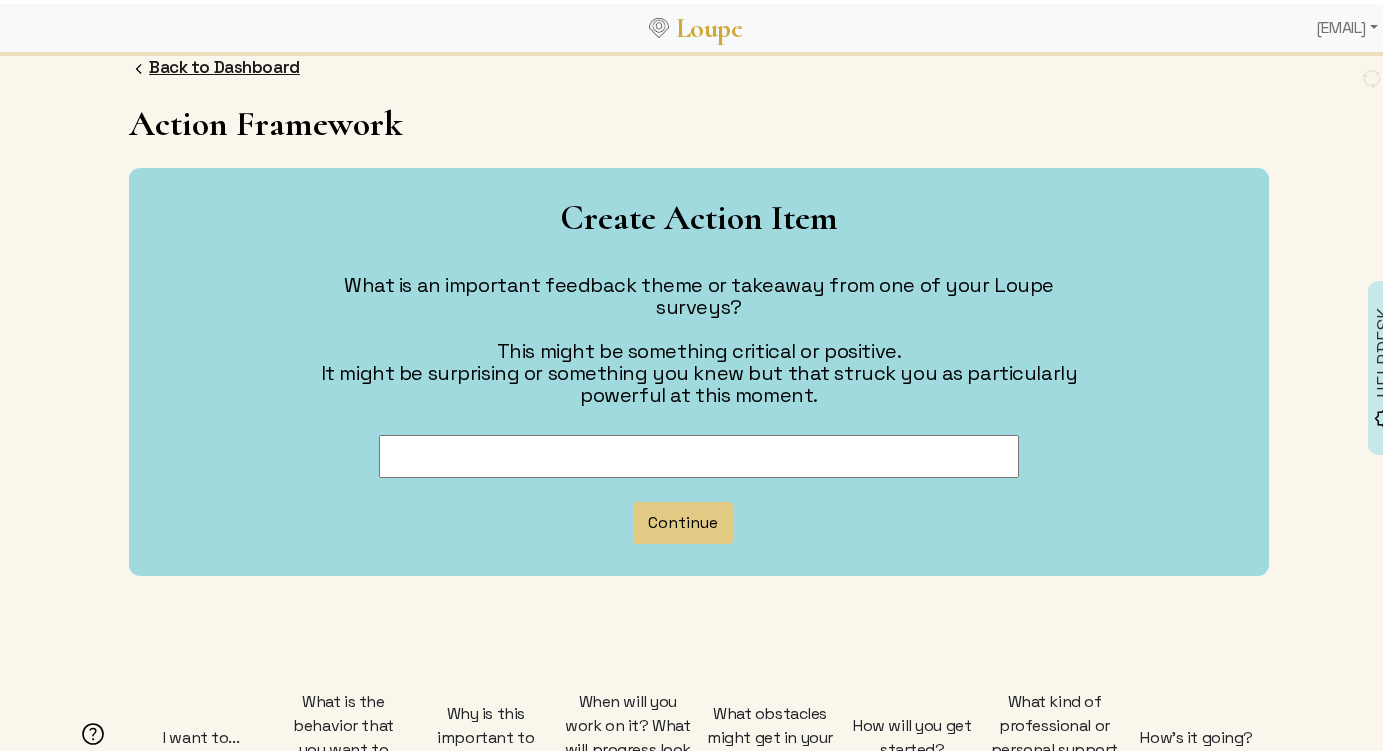 scroll, scrollTop: 29, scrollLeft: 0, axis: vertical 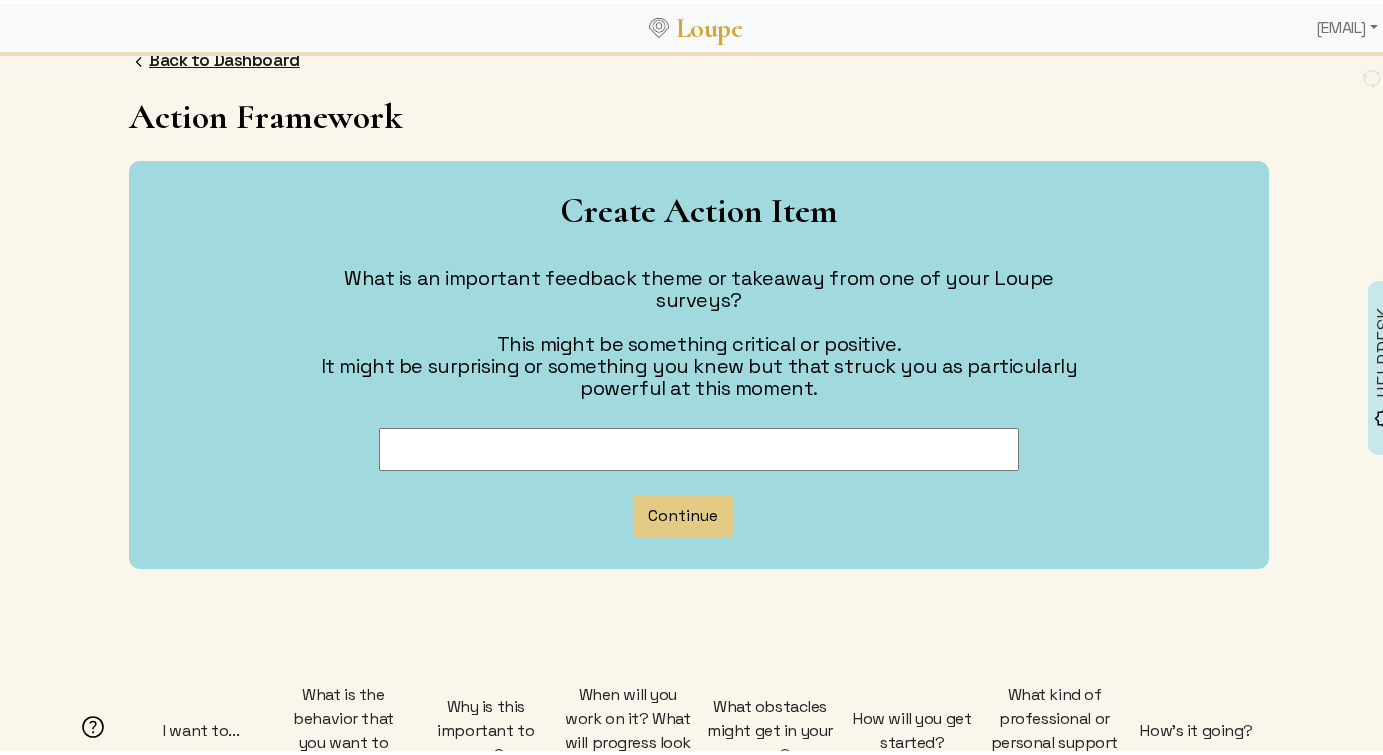 click on "Back to Dashboard" at bounding box center [224, 56] 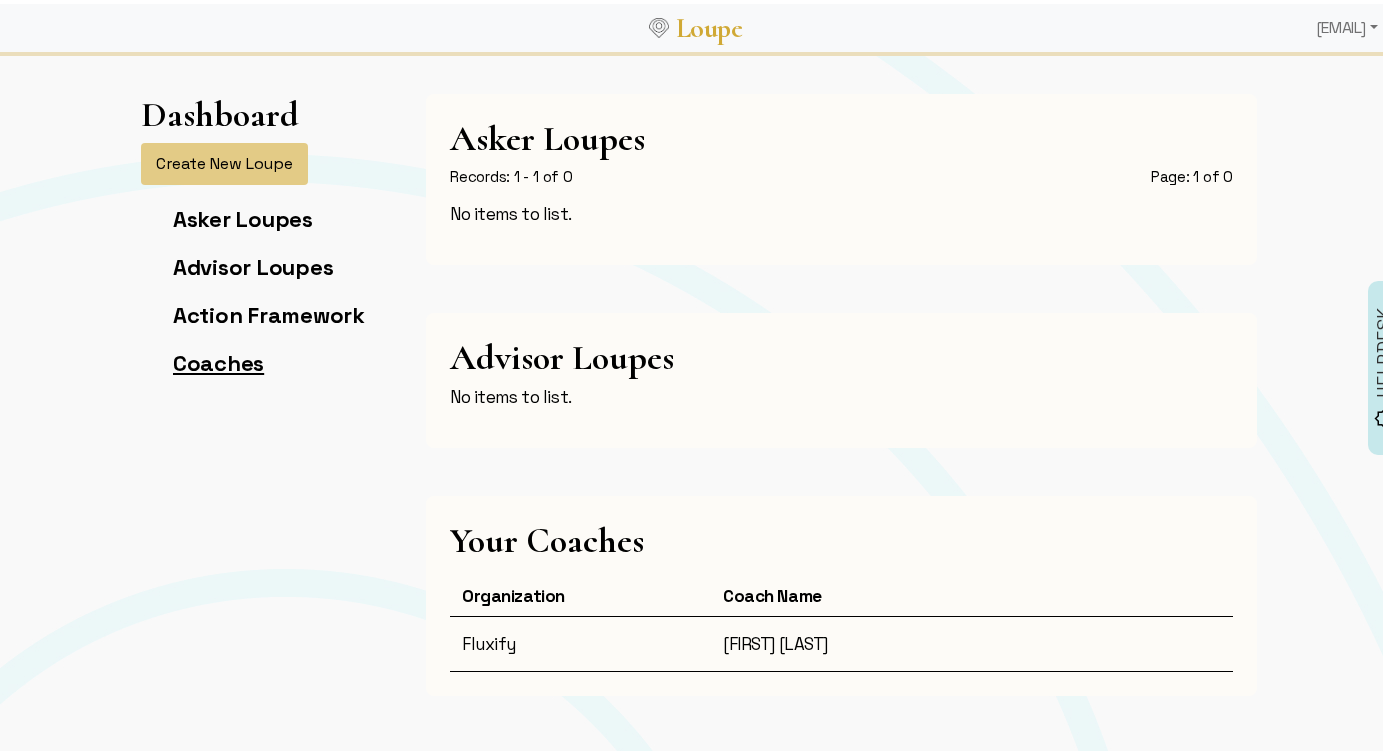 click on "Coaches" at bounding box center [218, 359] 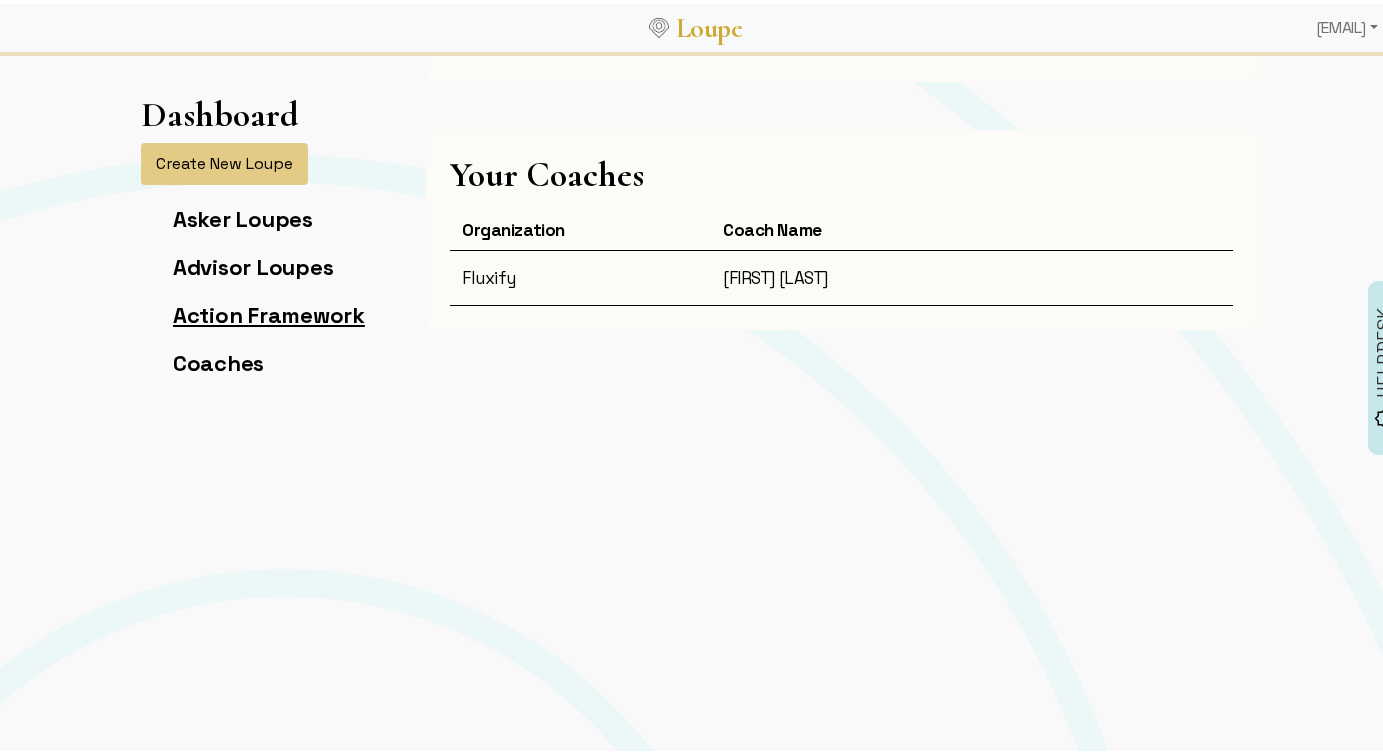 click on "Action Framework" at bounding box center (269, 311) 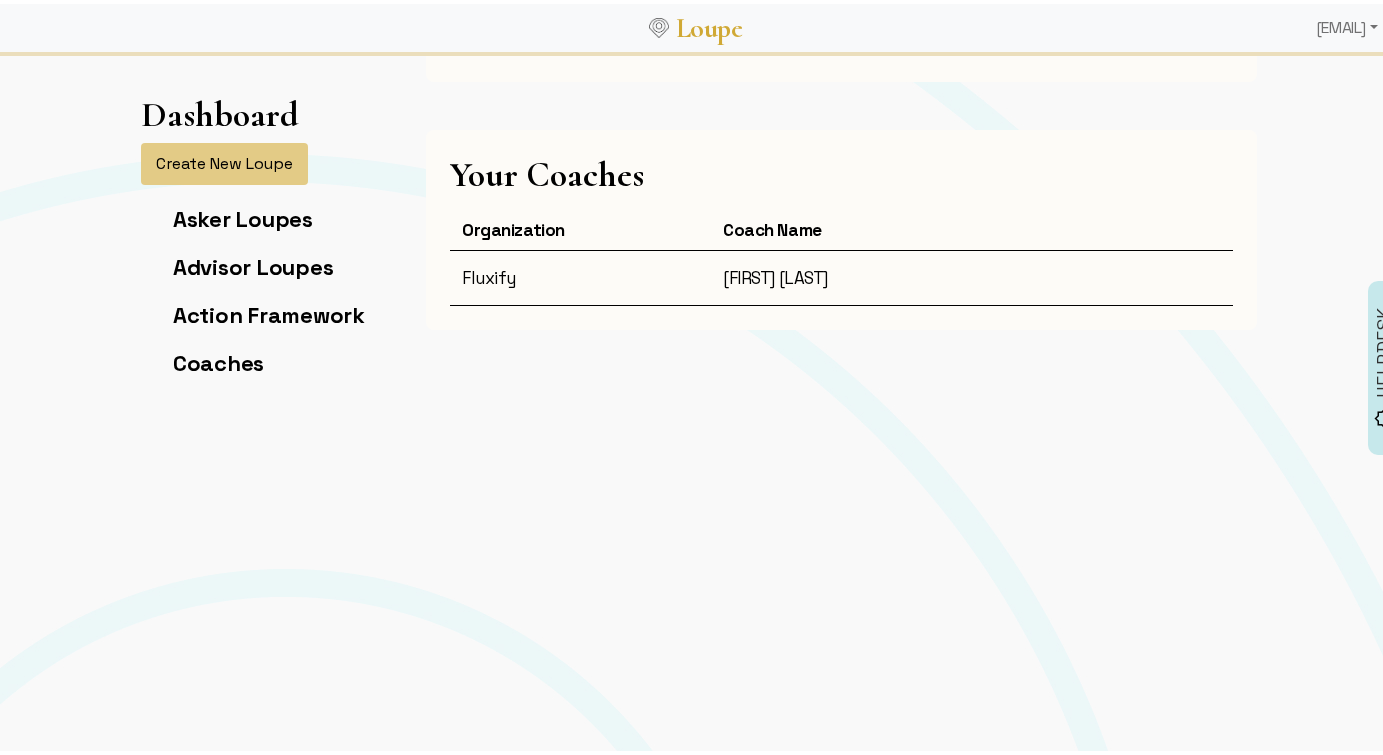 scroll, scrollTop: 0, scrollLeft: 0, axis: both 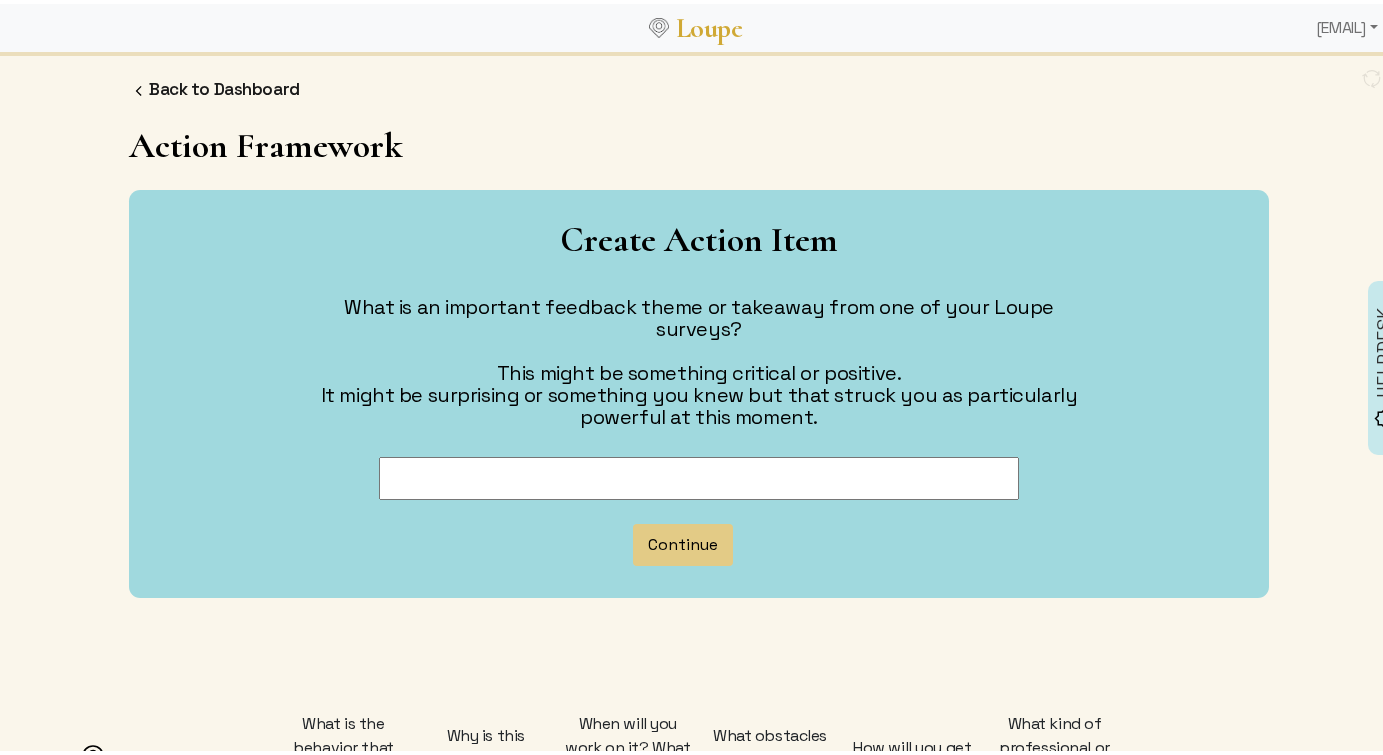 click on "Back to Dashboard Action Framework Create Action Item What is an important feedback theme or takeaway from one of your Loupe surveys? This might be something critical or positive. It might be surprising or something you knew but that struck you as particularly powerful at this moment. Continue Loupe Shared Action Framework Julia Blanchette 07/09/2025 03:25 PM  I want to...   Select action items to export to PDF for sharing.   What is the behavior that you want to focus on?   Why is this important to you?   When will you work on it? What will progress look like?   What obstacles might get in your way?   How will you get started?   What kind of professional or personal support do you need?   How's it going?   Select action items to export to PDF for sharing.  + Zero action items" at bounding box center (699, 618) 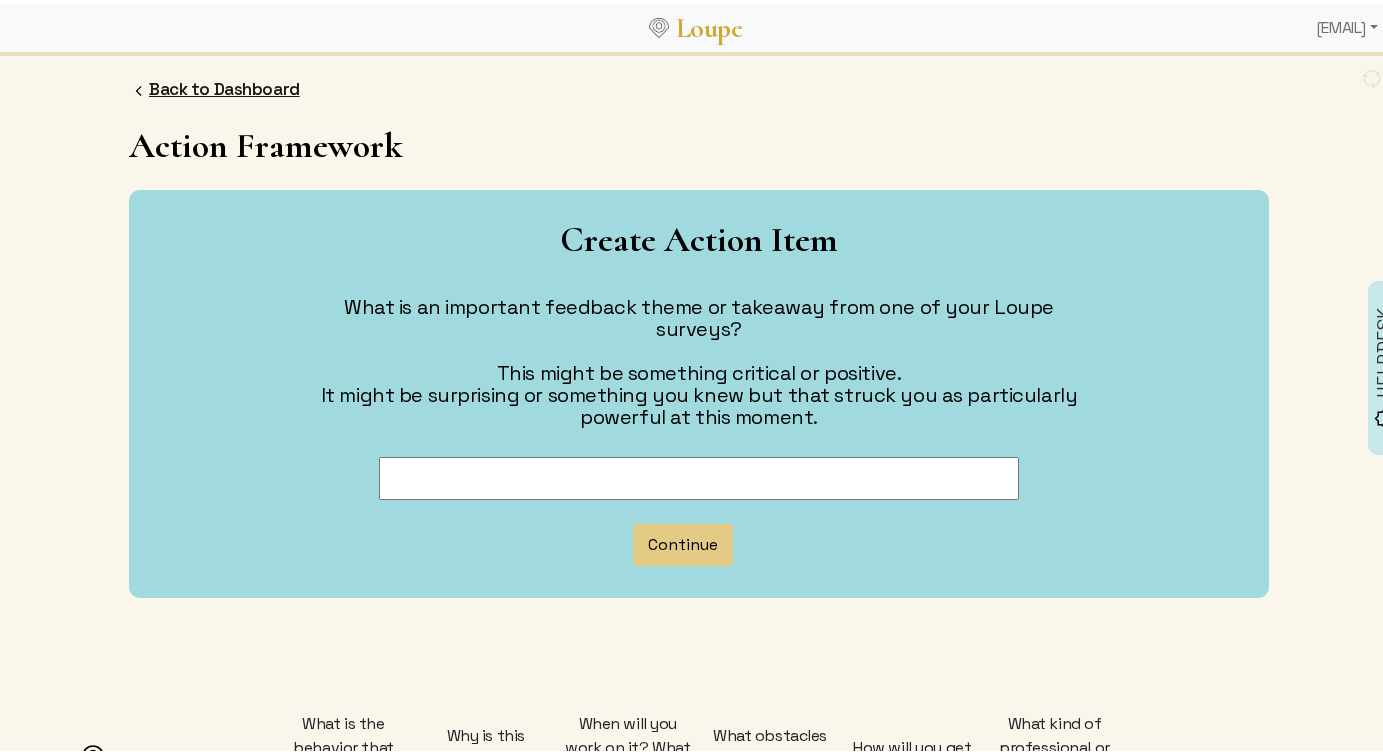 click on "Back to Dashboard" at bounding box center [224, 85] 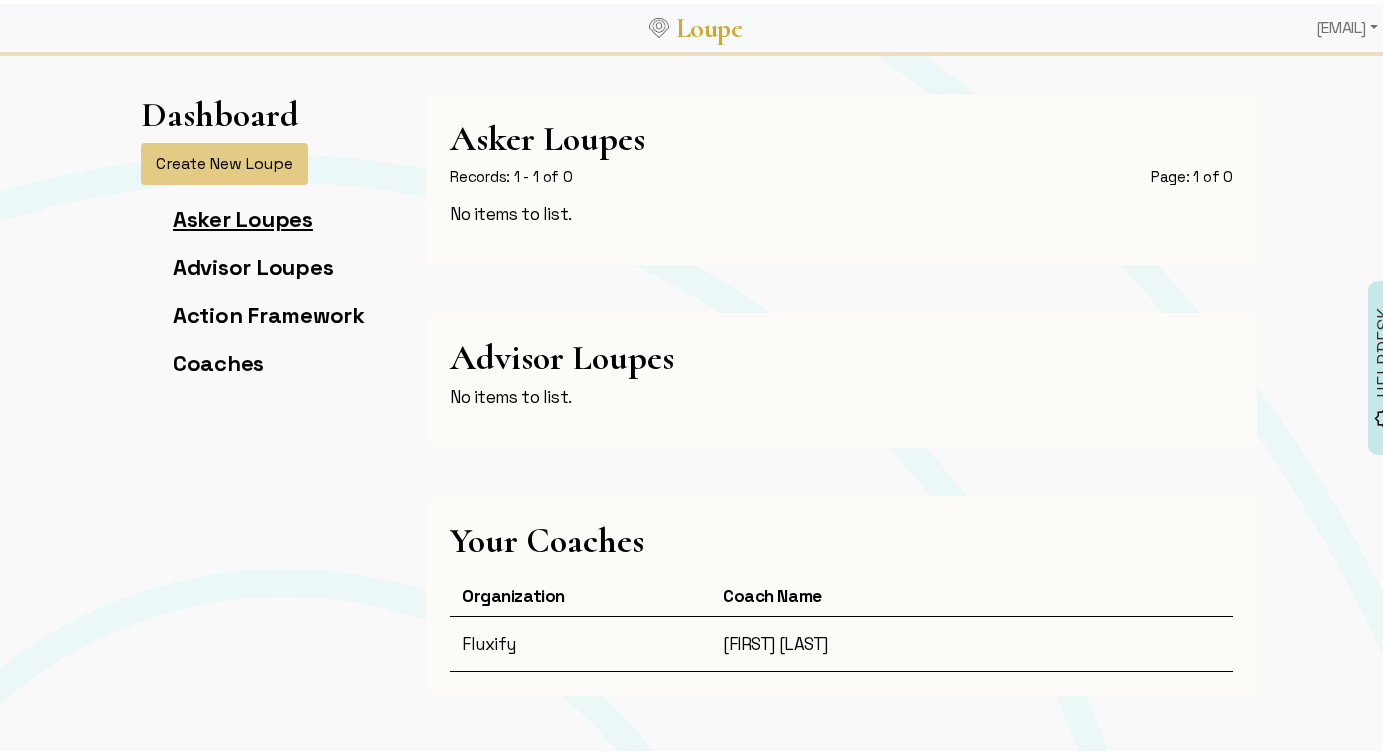 click on "Asker Loupes" at bounding box center [243, 215] 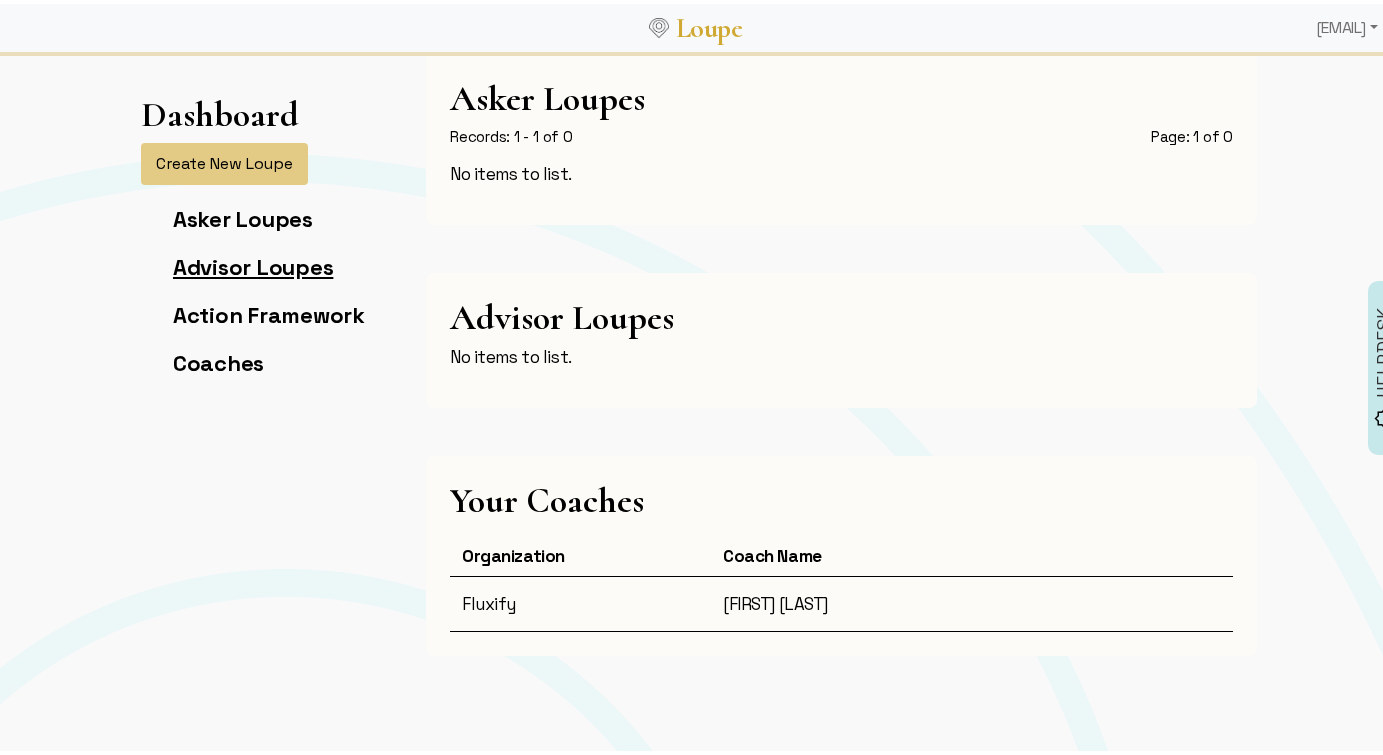 click on "Advisor Loupes" at bounding box center (253, 263) 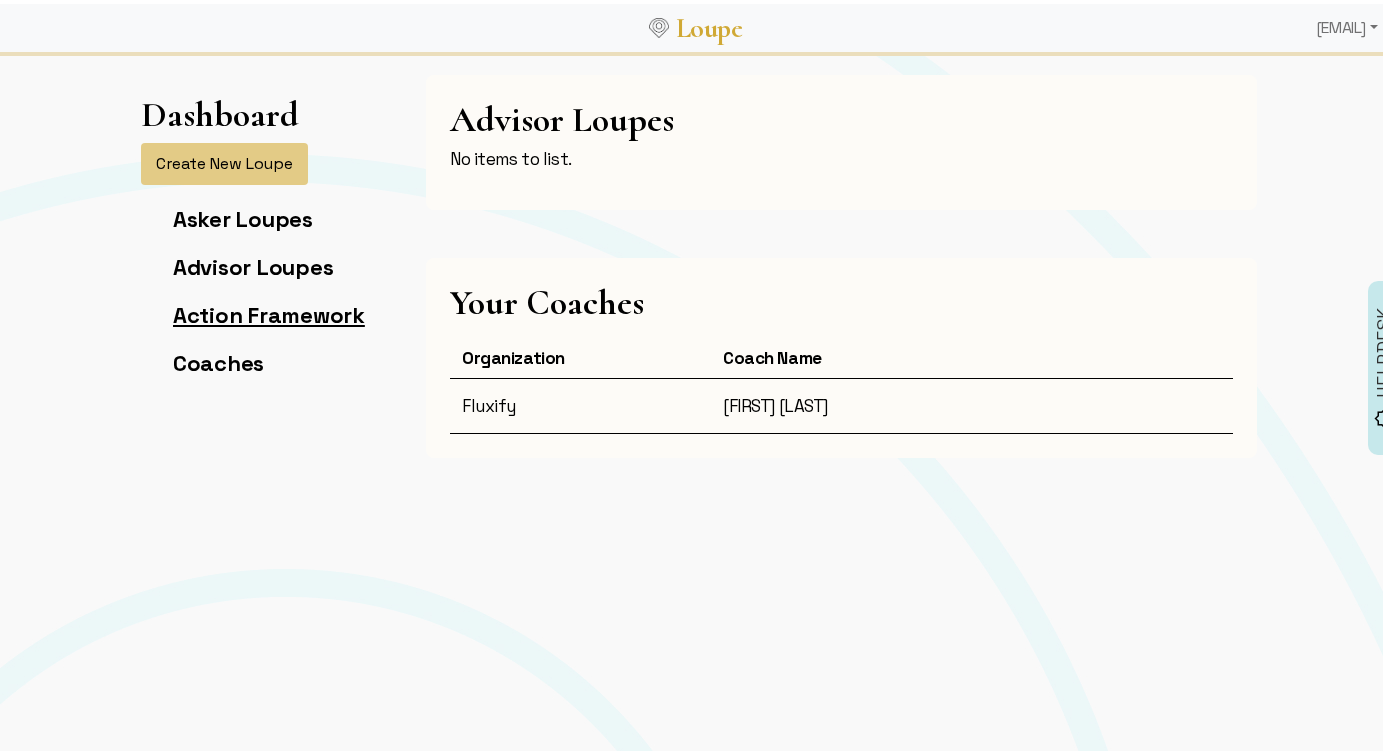 click on "Action Framework" at bounding box center (269, 311) 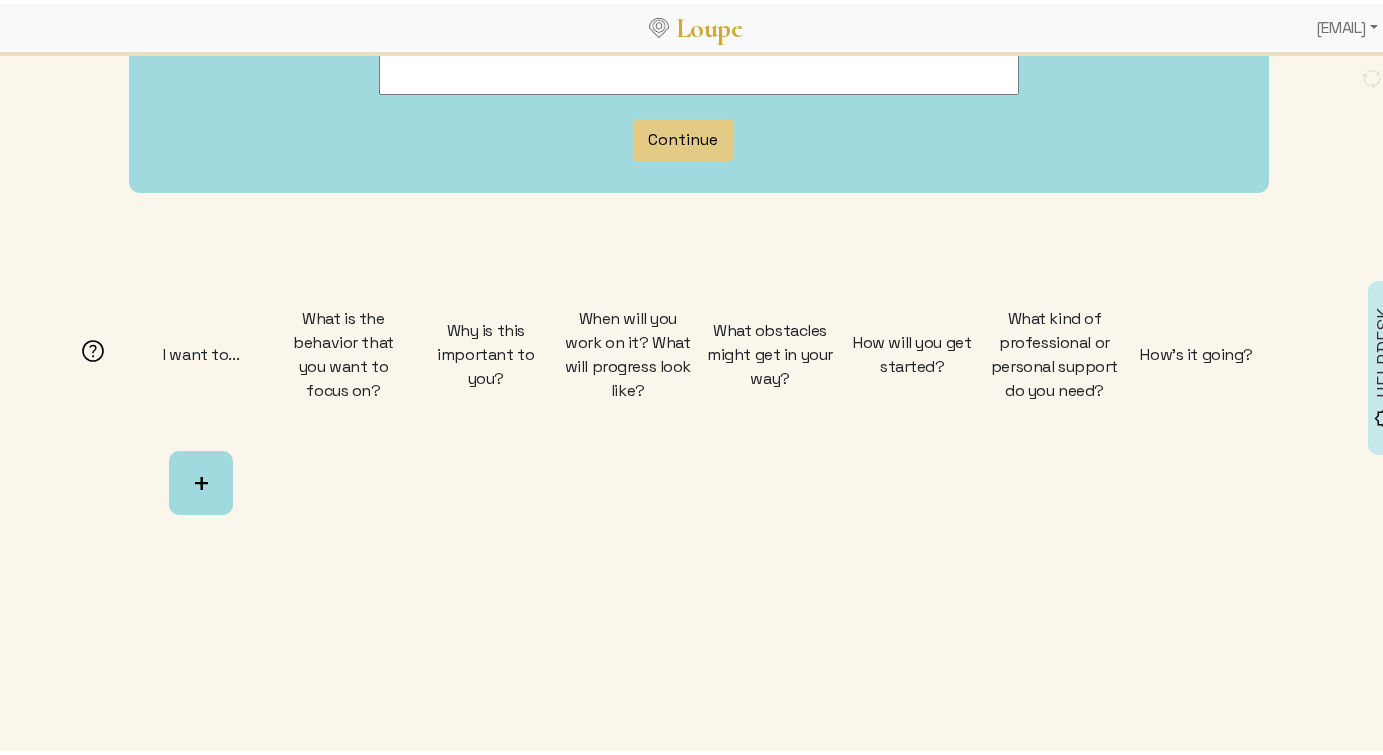 scroll, scrollTop: 409, scrollLeft: 0, axis: vertical 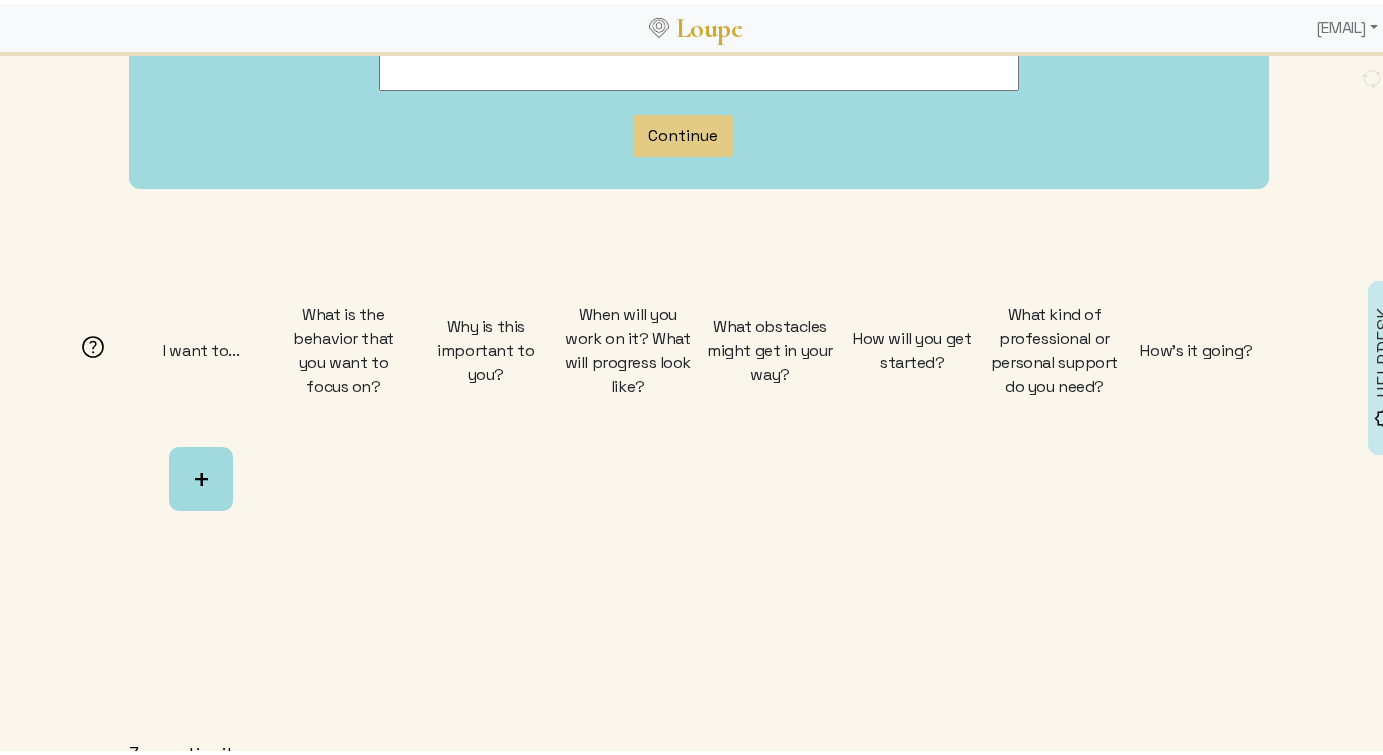 drag, startPoint x: 172, startPoint y: 280, endPoint x: 1191, endPoint y: 389, distance: 1024.8131 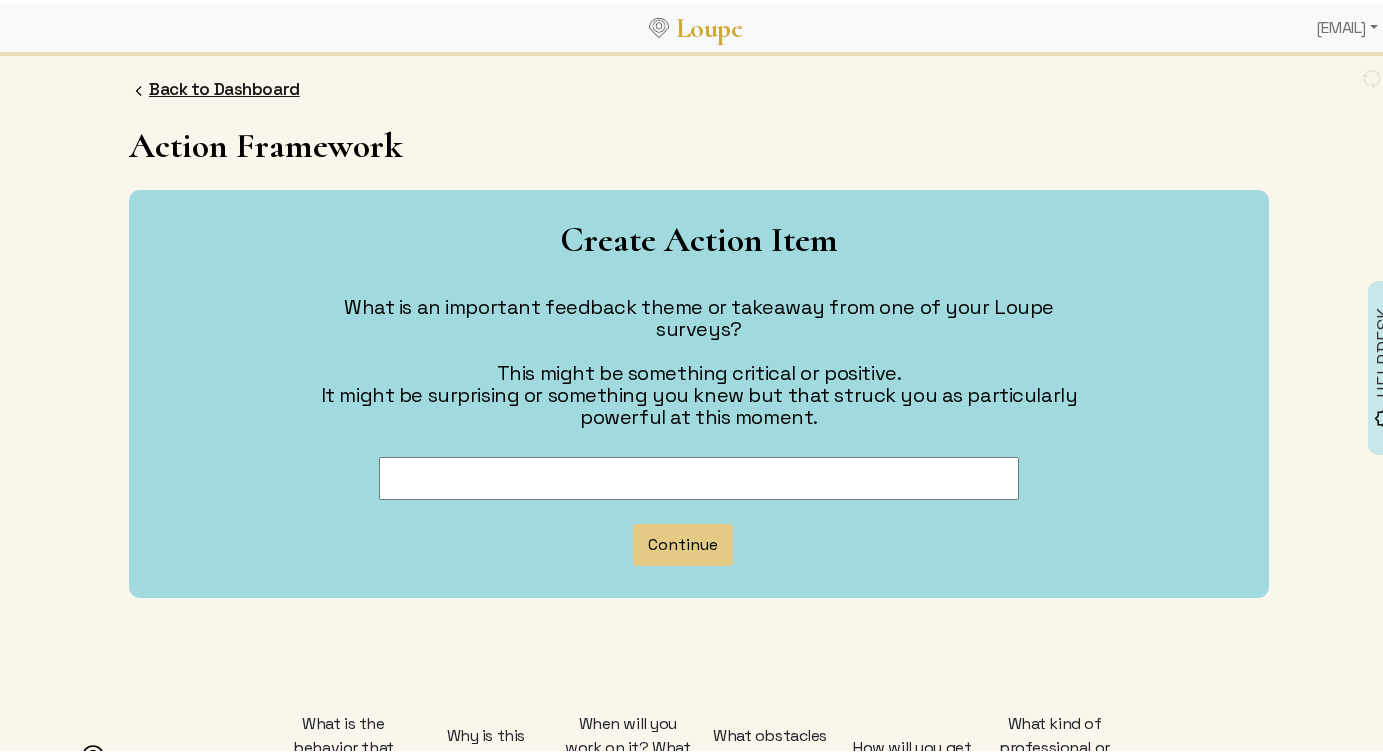 click on "Back to Dashboard" at bounding box center (224, 85) 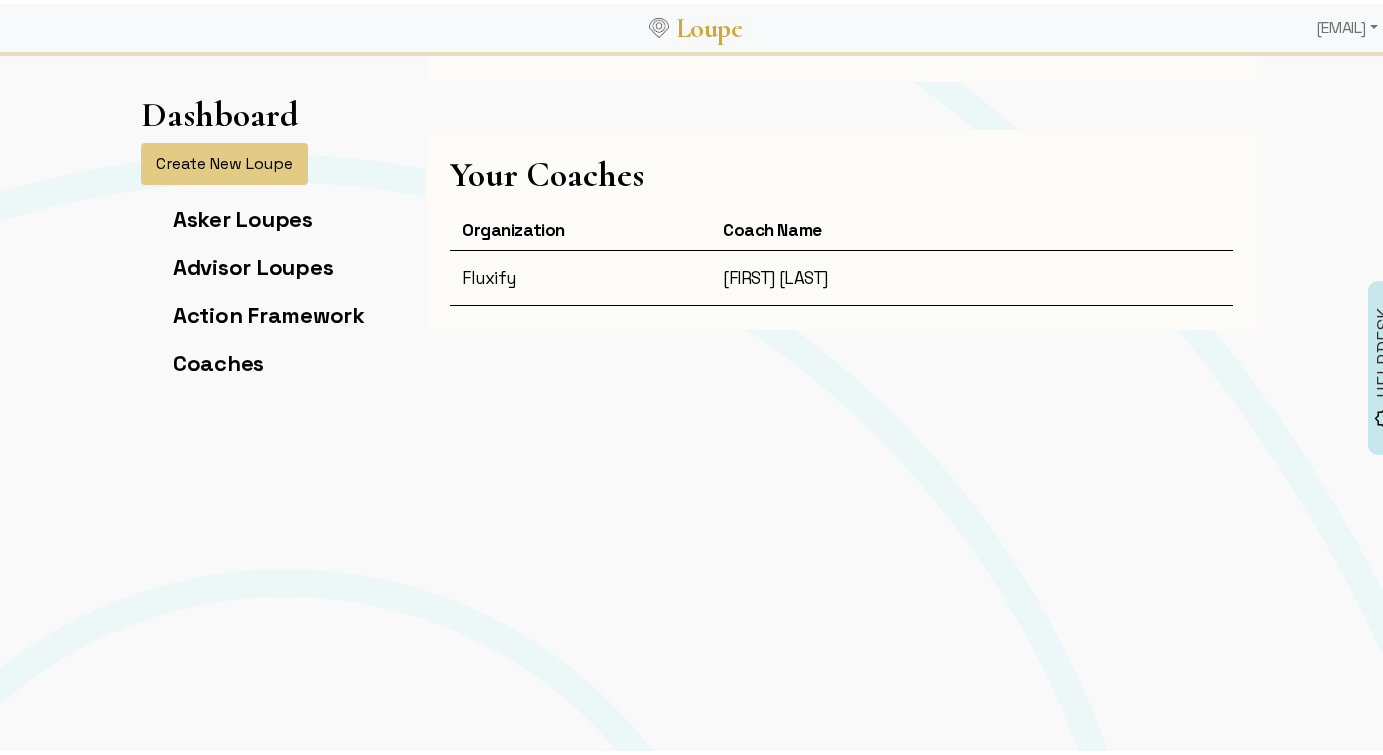 scroll, scrollTop: 0, scrollLeft: 0, axis: both 